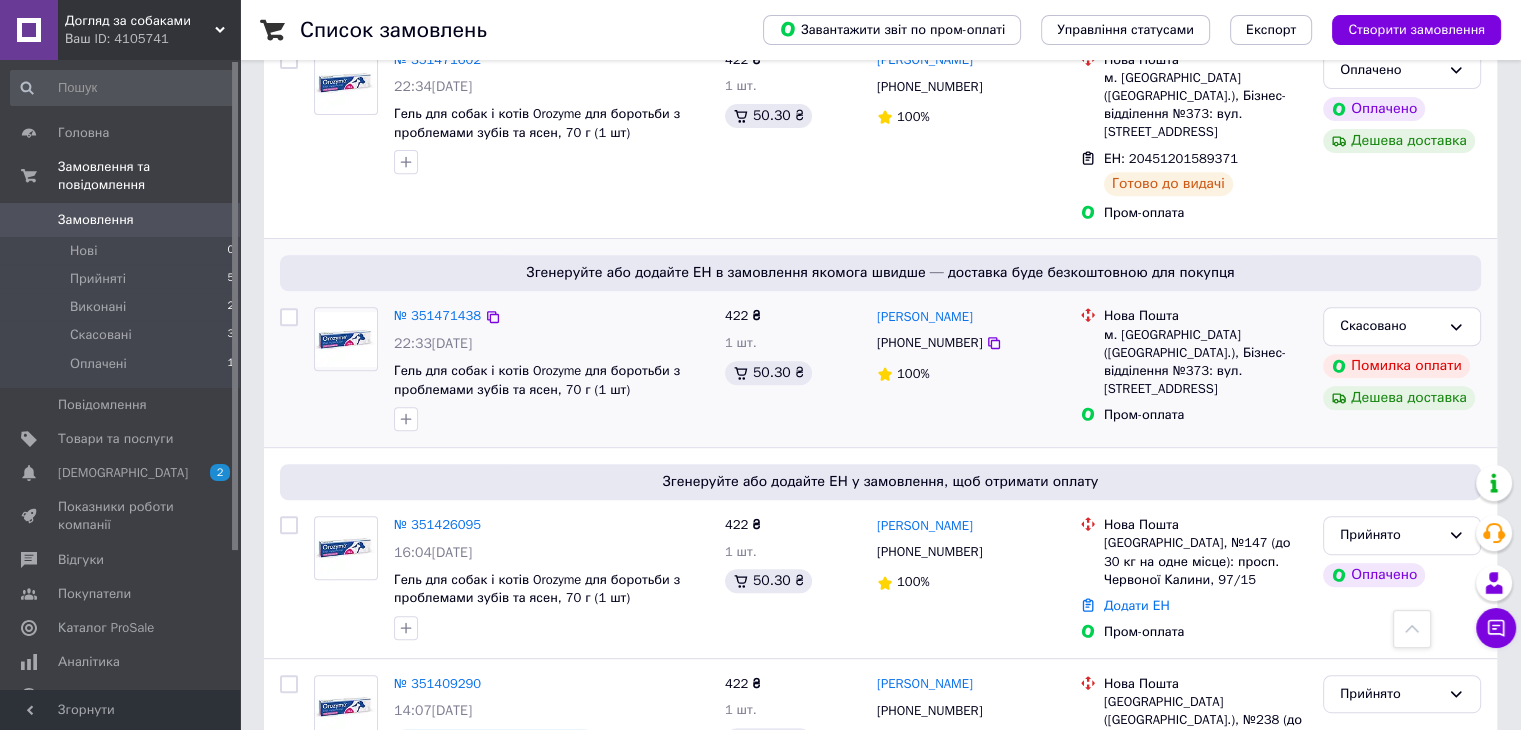 scroll, scrollTop: 800, scrollLeft: 0, axis: vertical 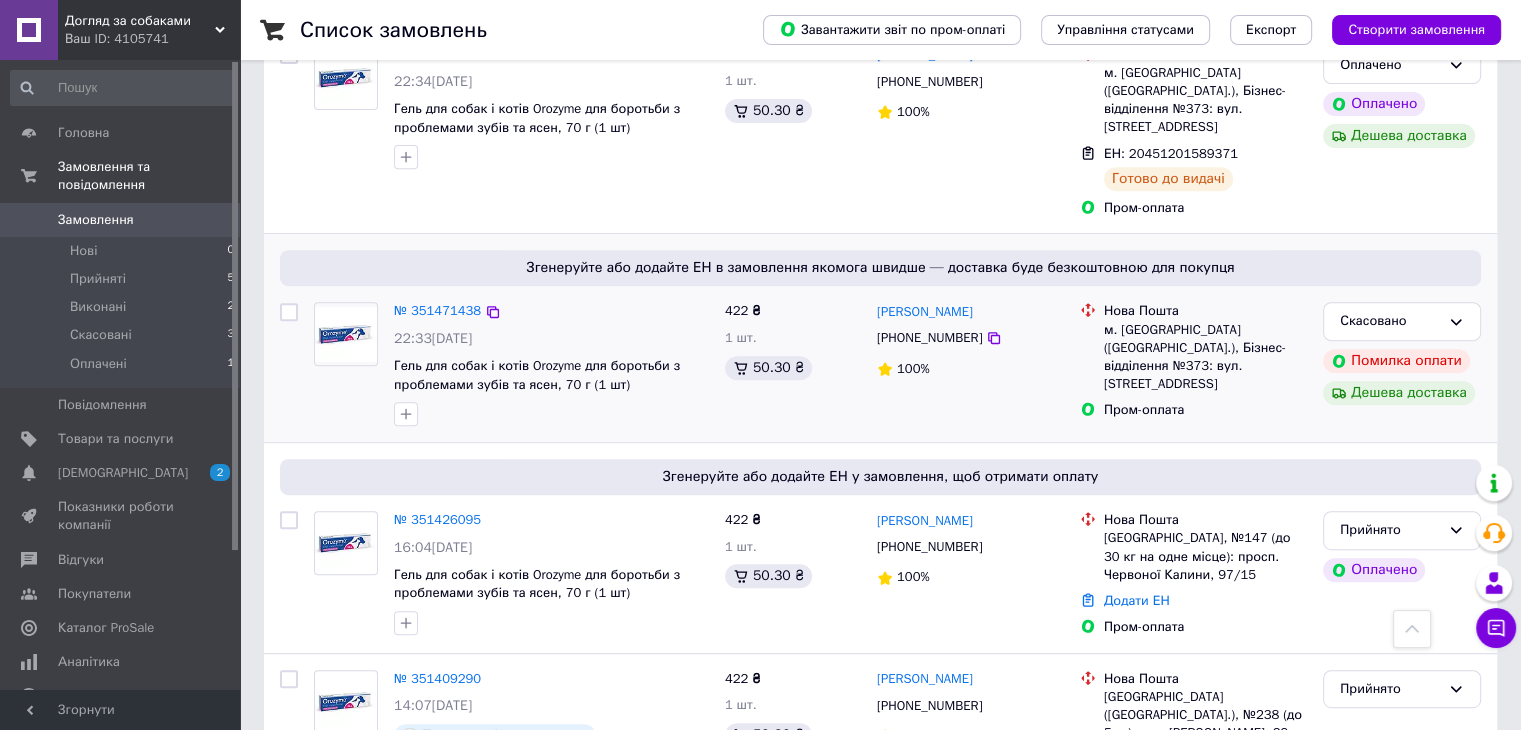 click at bounding box center (289, 312) 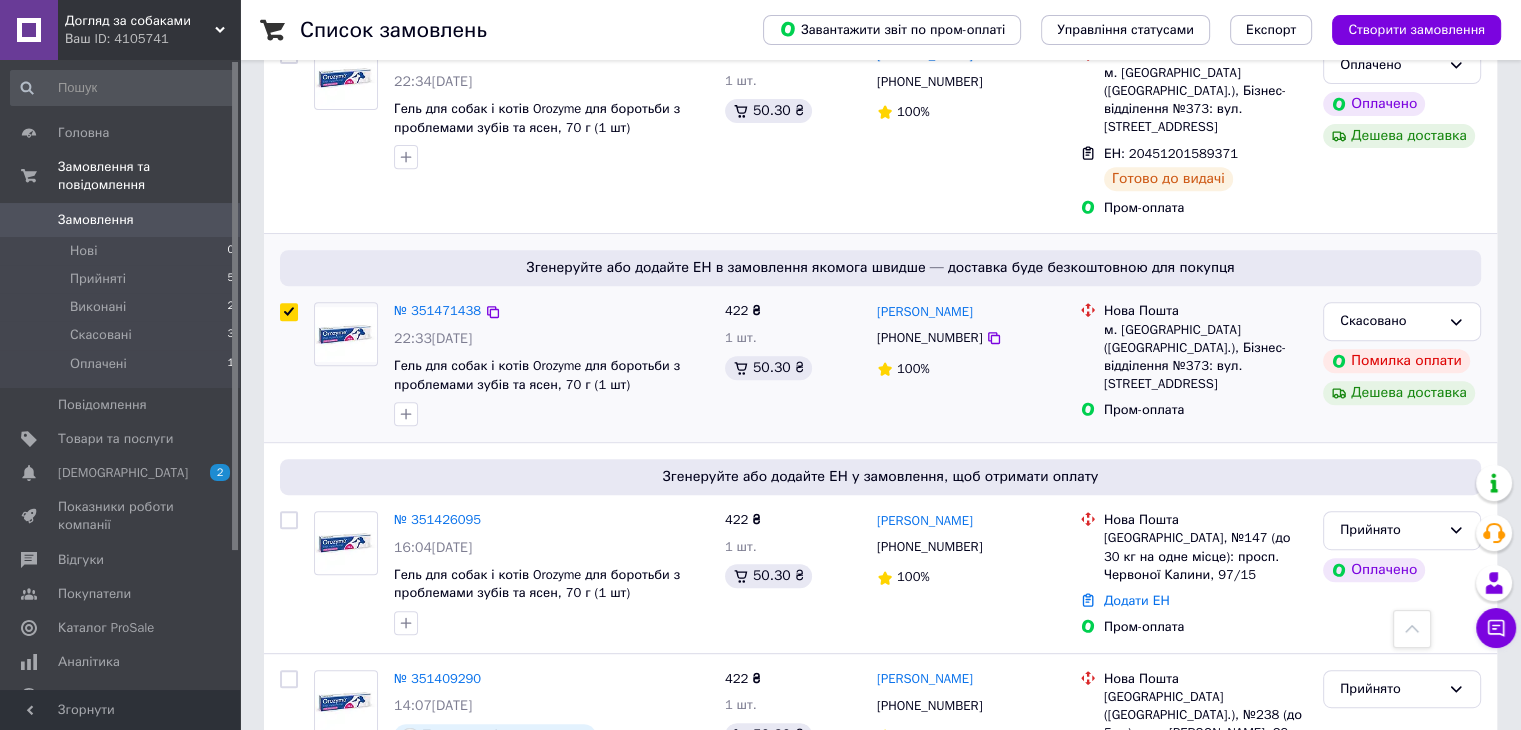 checkbox on "true" 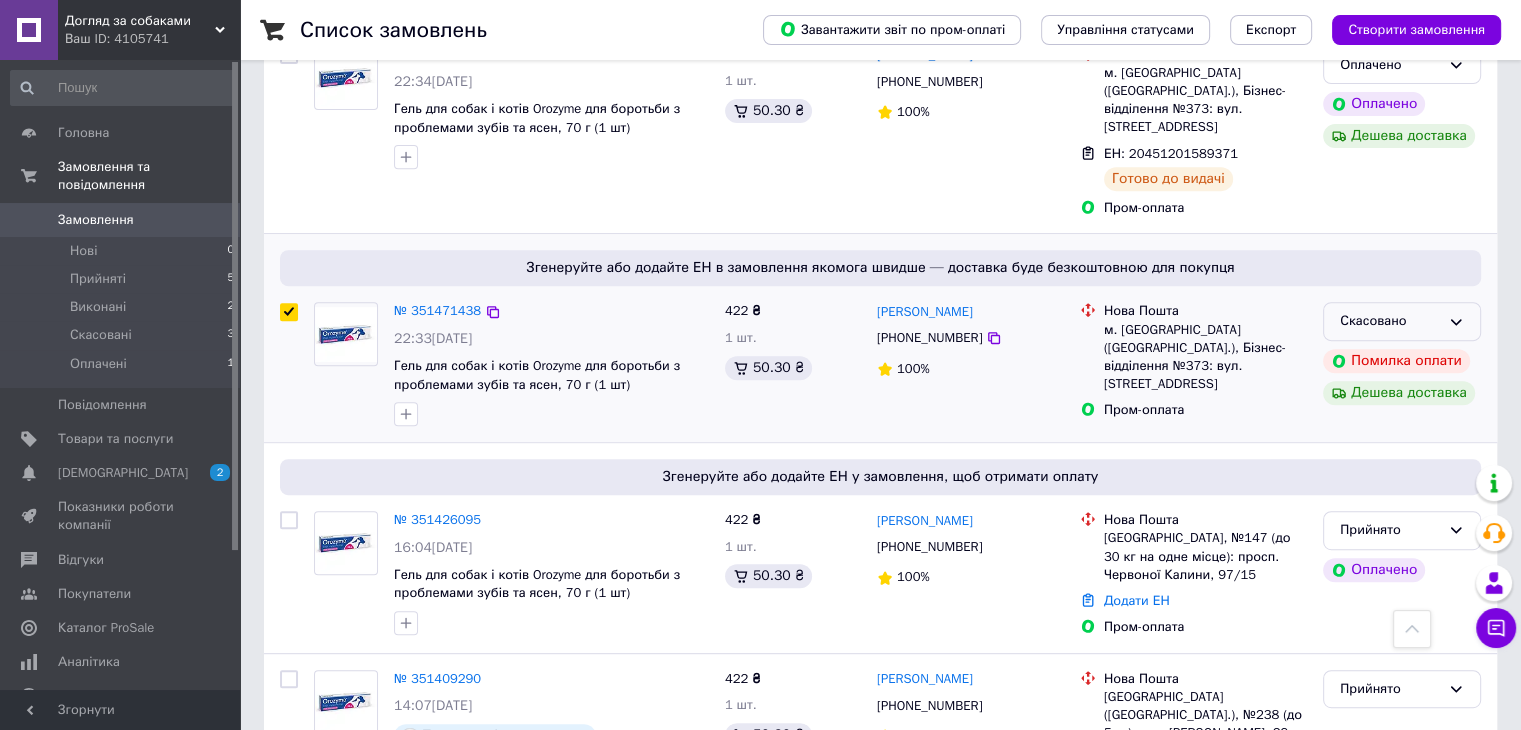 click on "Скасовано" at bounding box center [1390, 321] 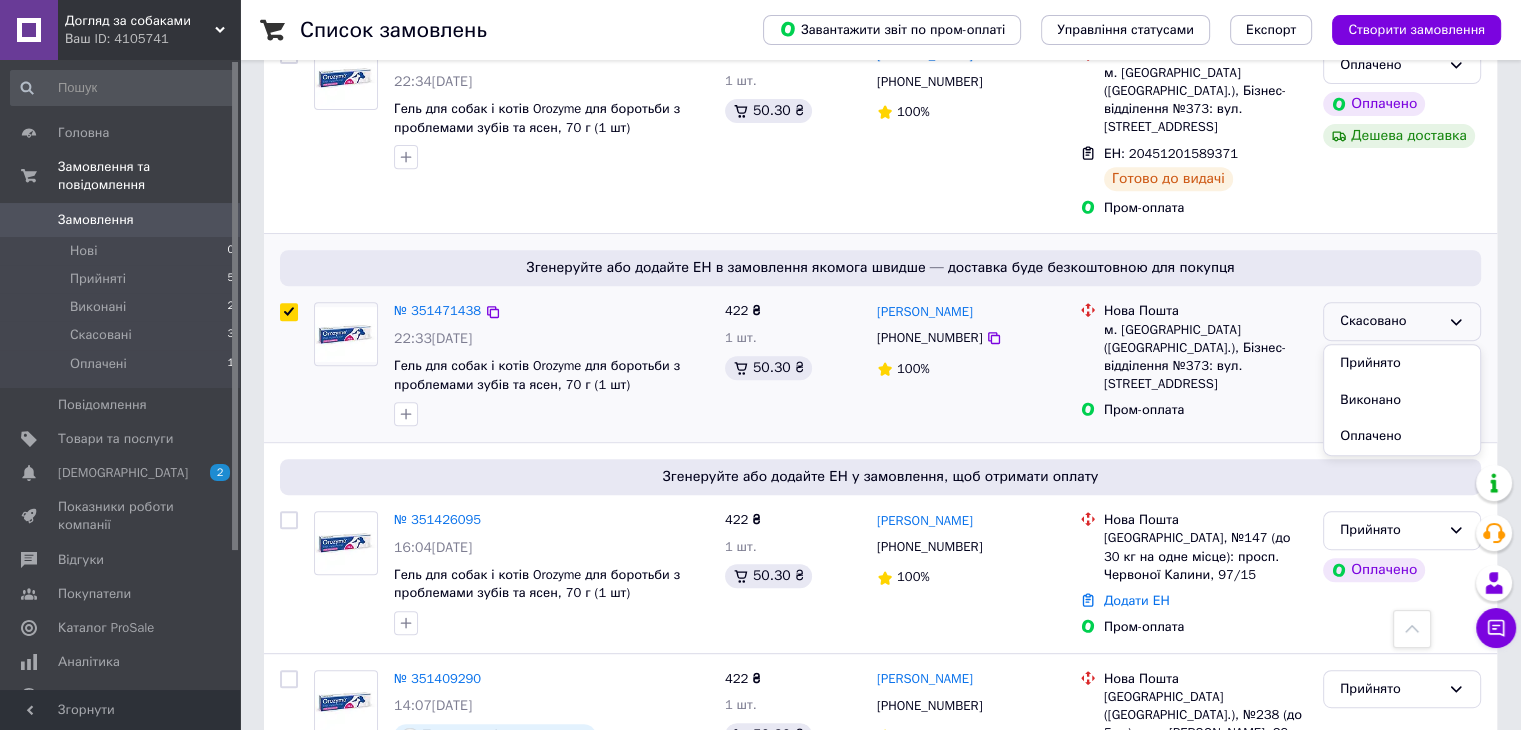 click on "100%" at bounding box center (970, 369) 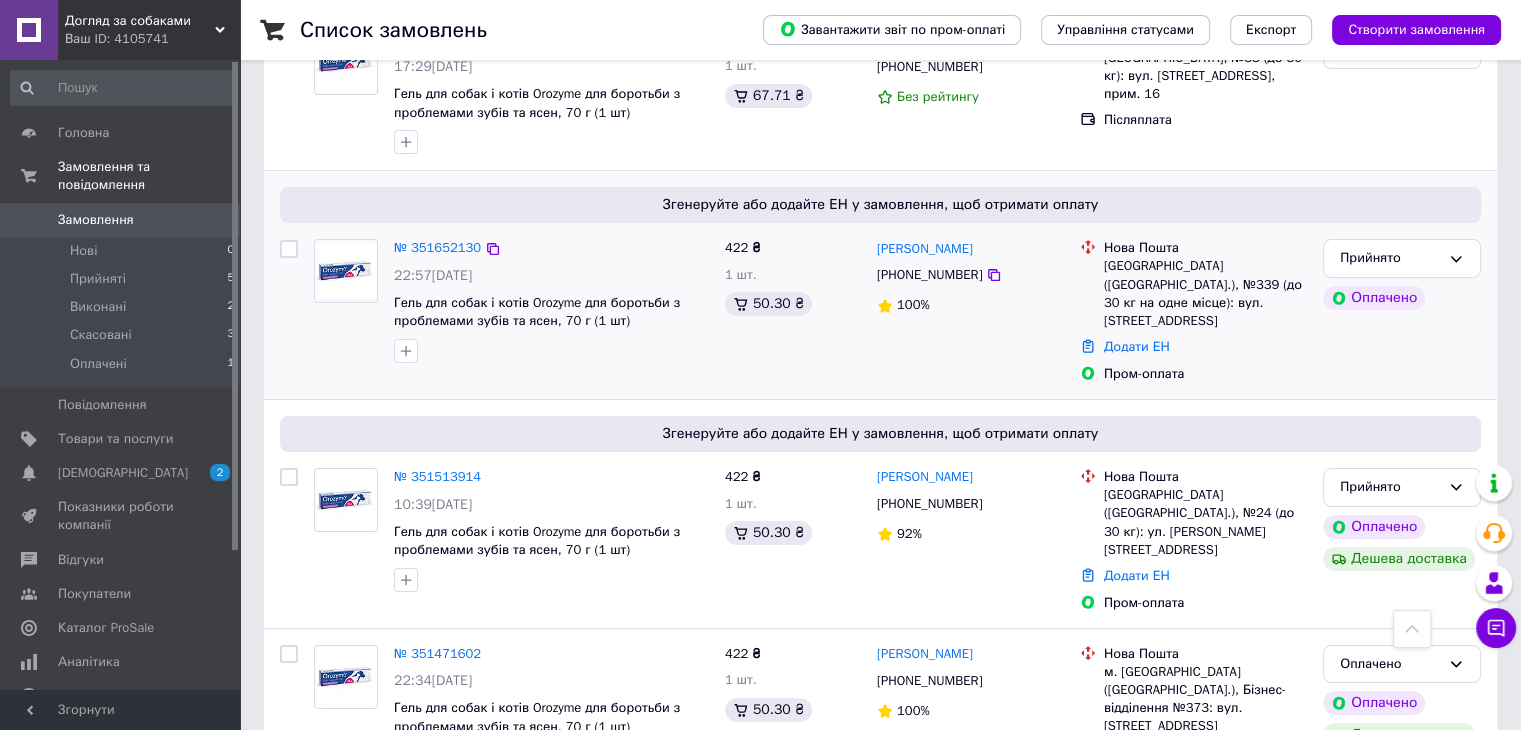 scroll, scrollTop: 0, scrollLeft: 0, axis: both 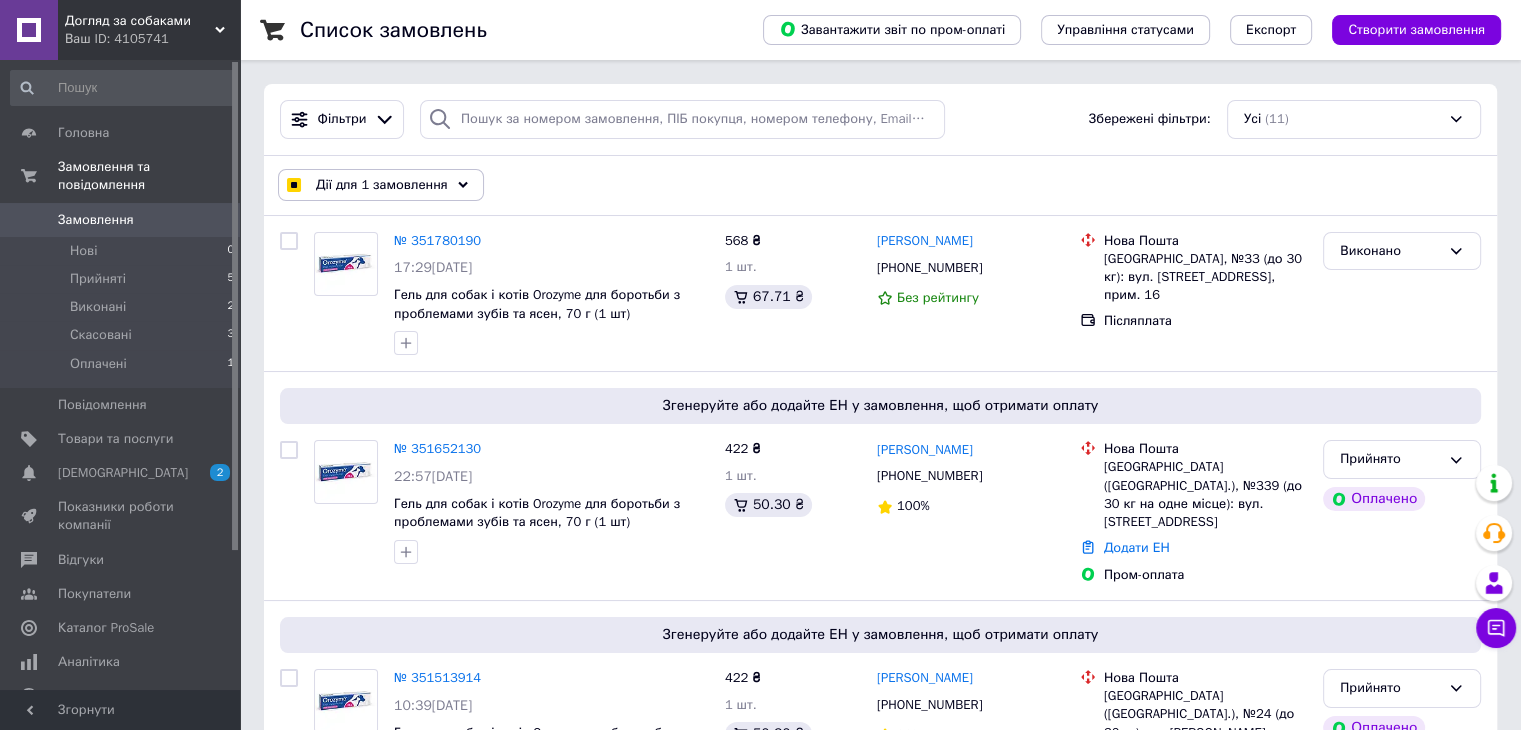 click on "Дії для 1 замовлення" at bounding box center [382, 185] 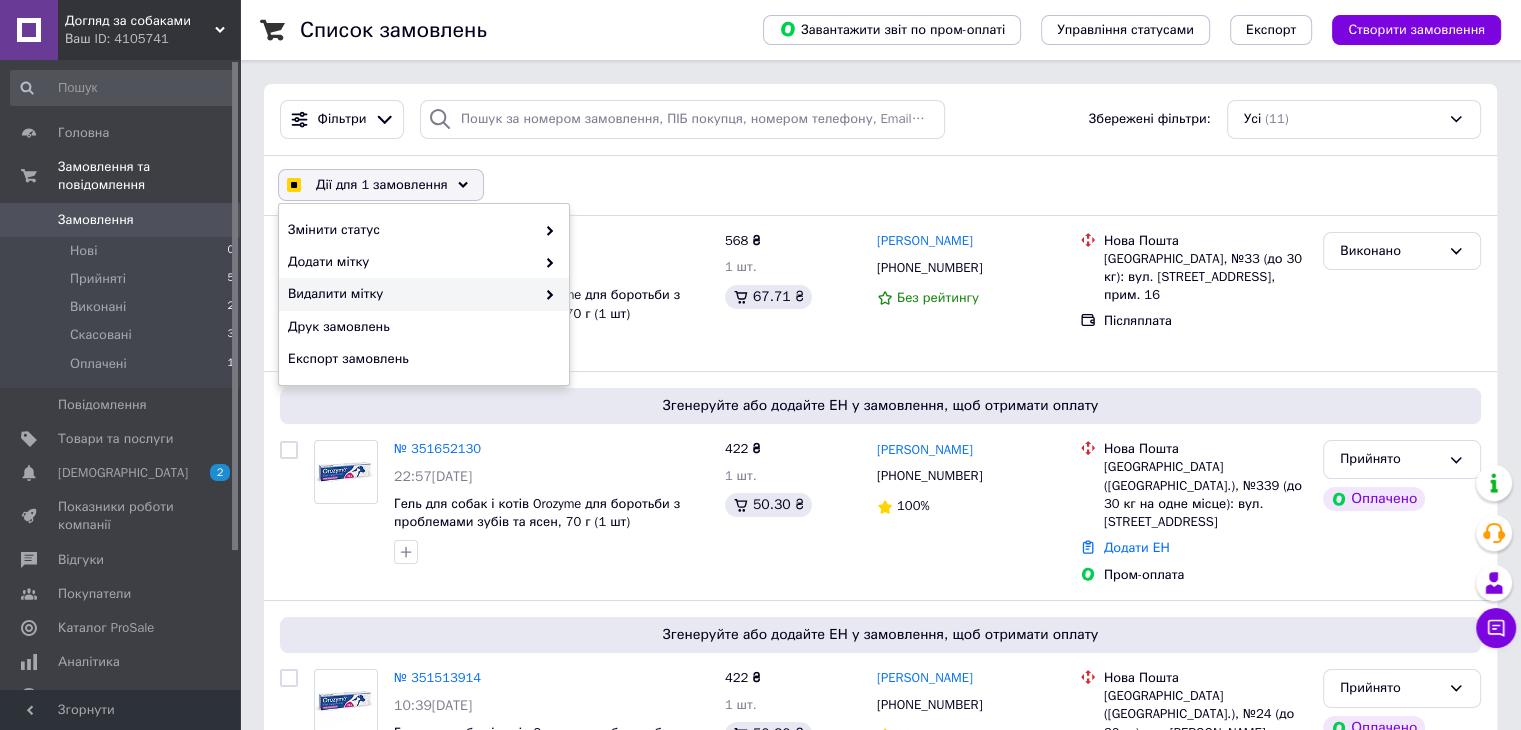 click on "Видалити мітку" at bounding box center [411, 294] 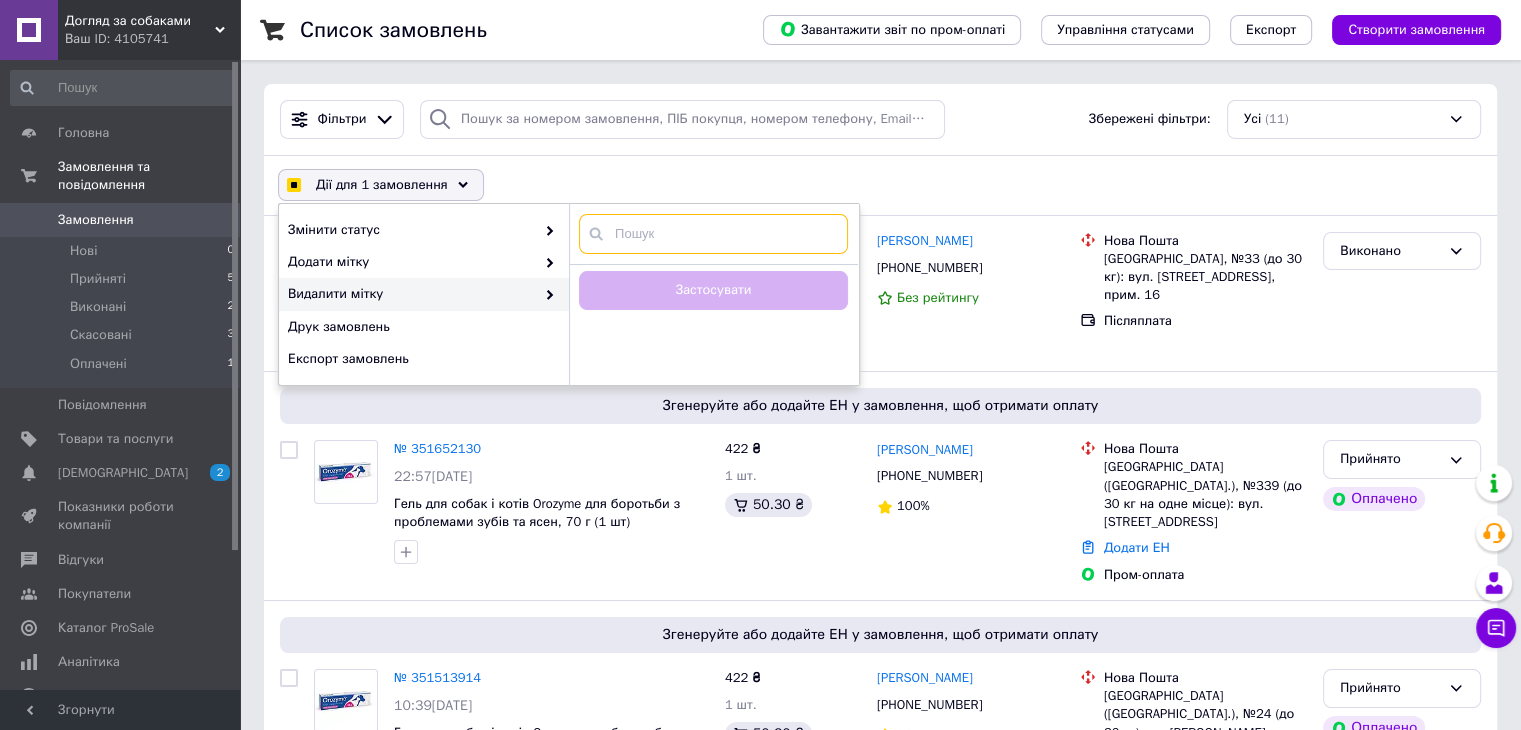 click at bounding box center (713, 234) 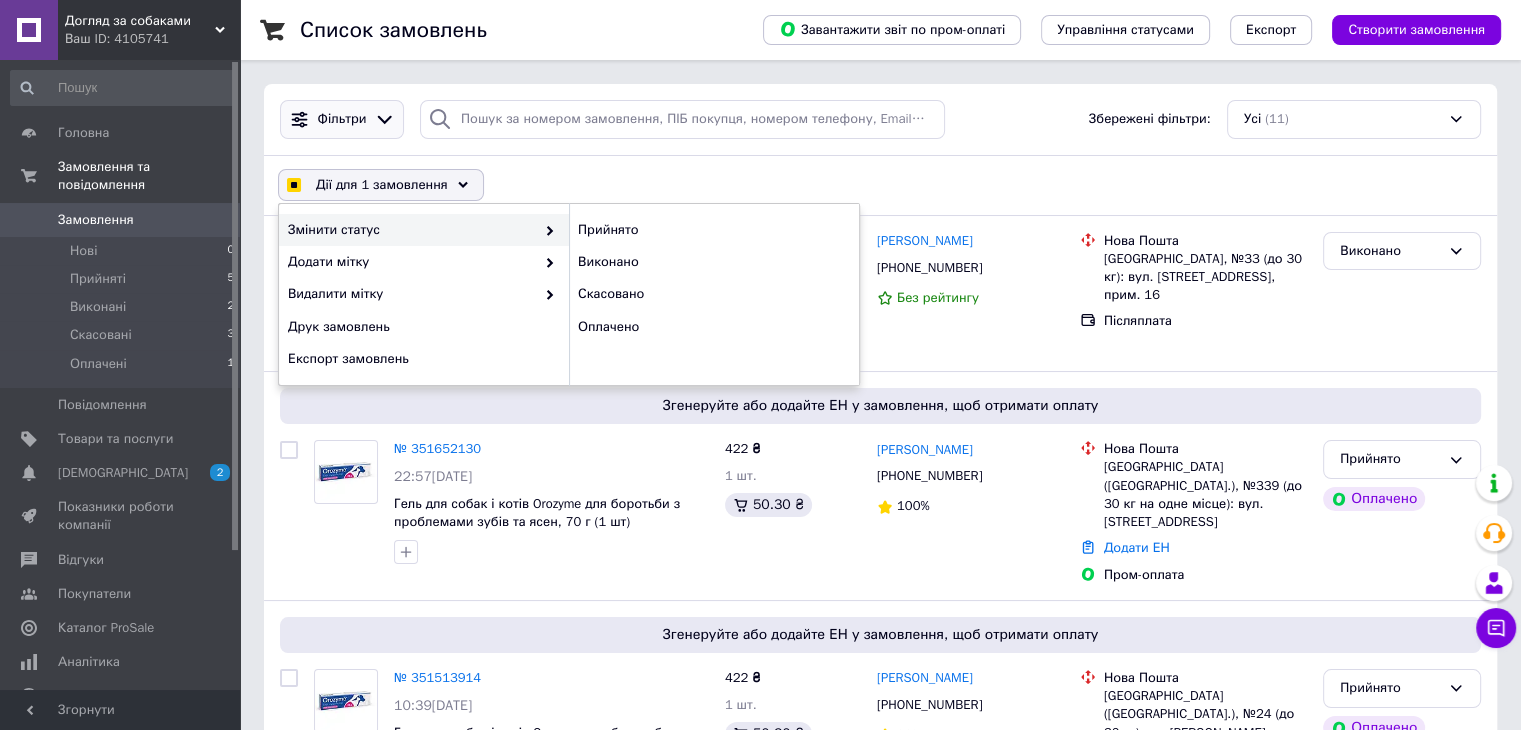 click 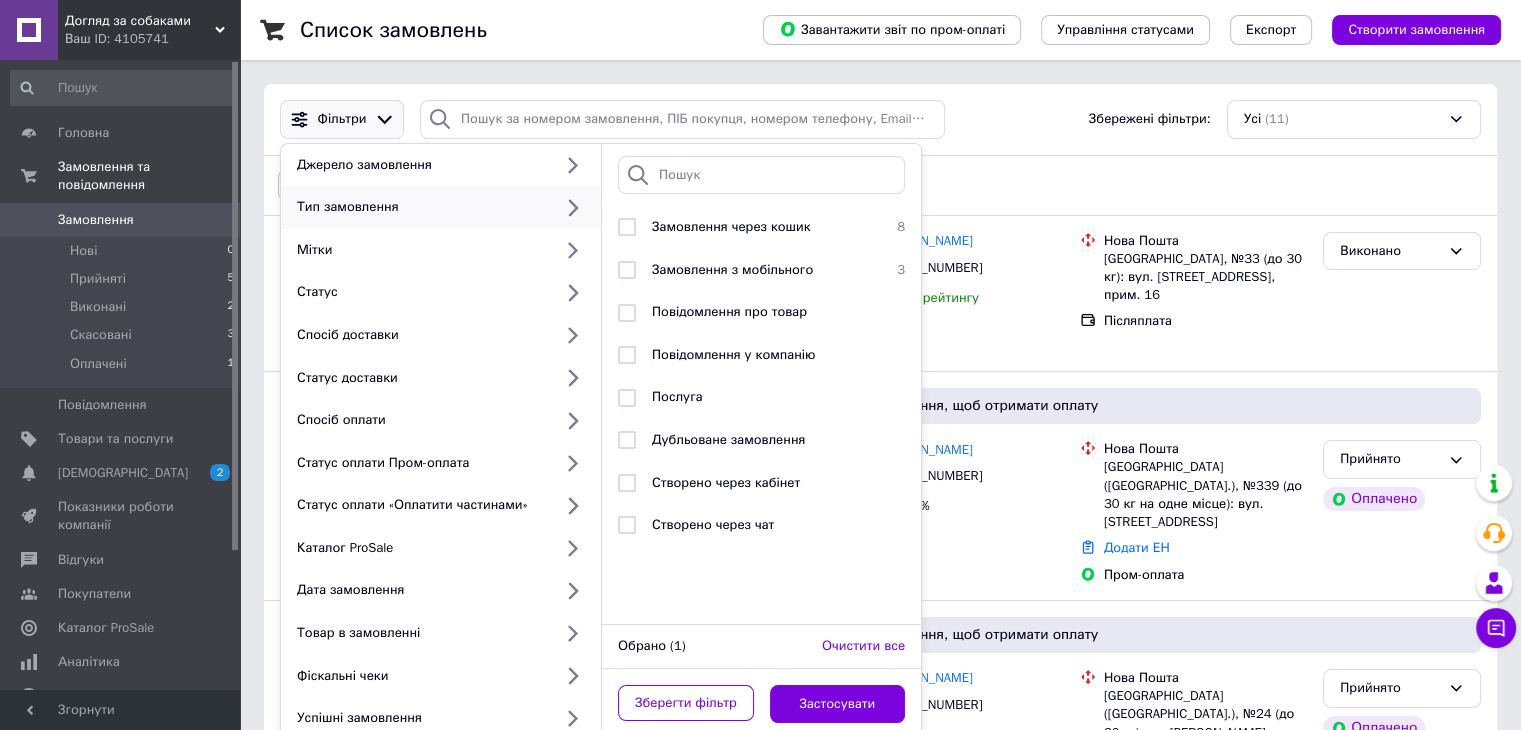 click on "Дії для 1 замовлення Вибрати все 11 замовлень [GEOGRAPHIC_DATA] всі 11 замовлень Скасувати вибрані Змінити статус Додати мітку Видалити мітку Друк замовлень Експорт замовлень" at bounding box center [880, 185] 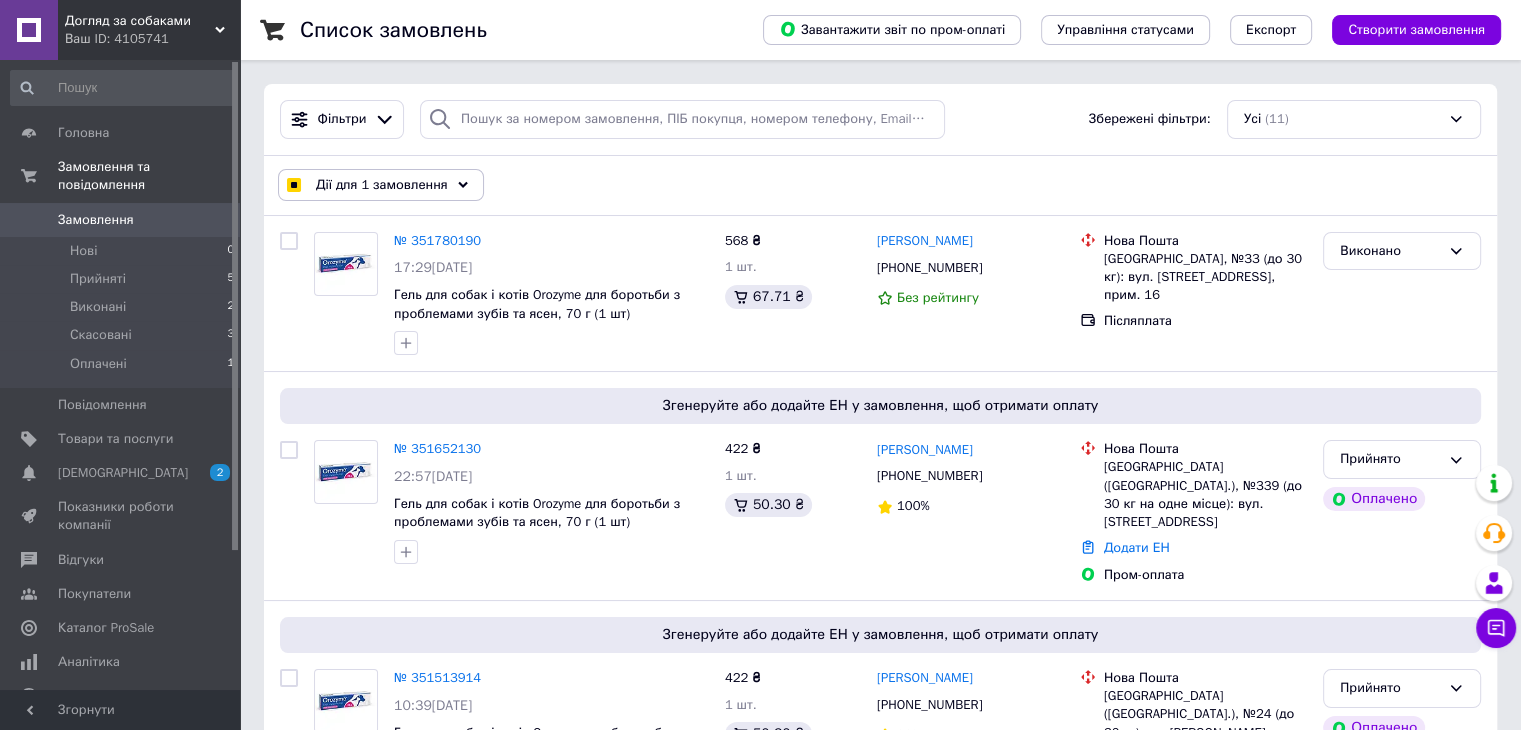 click at bounding box center [293, 185] 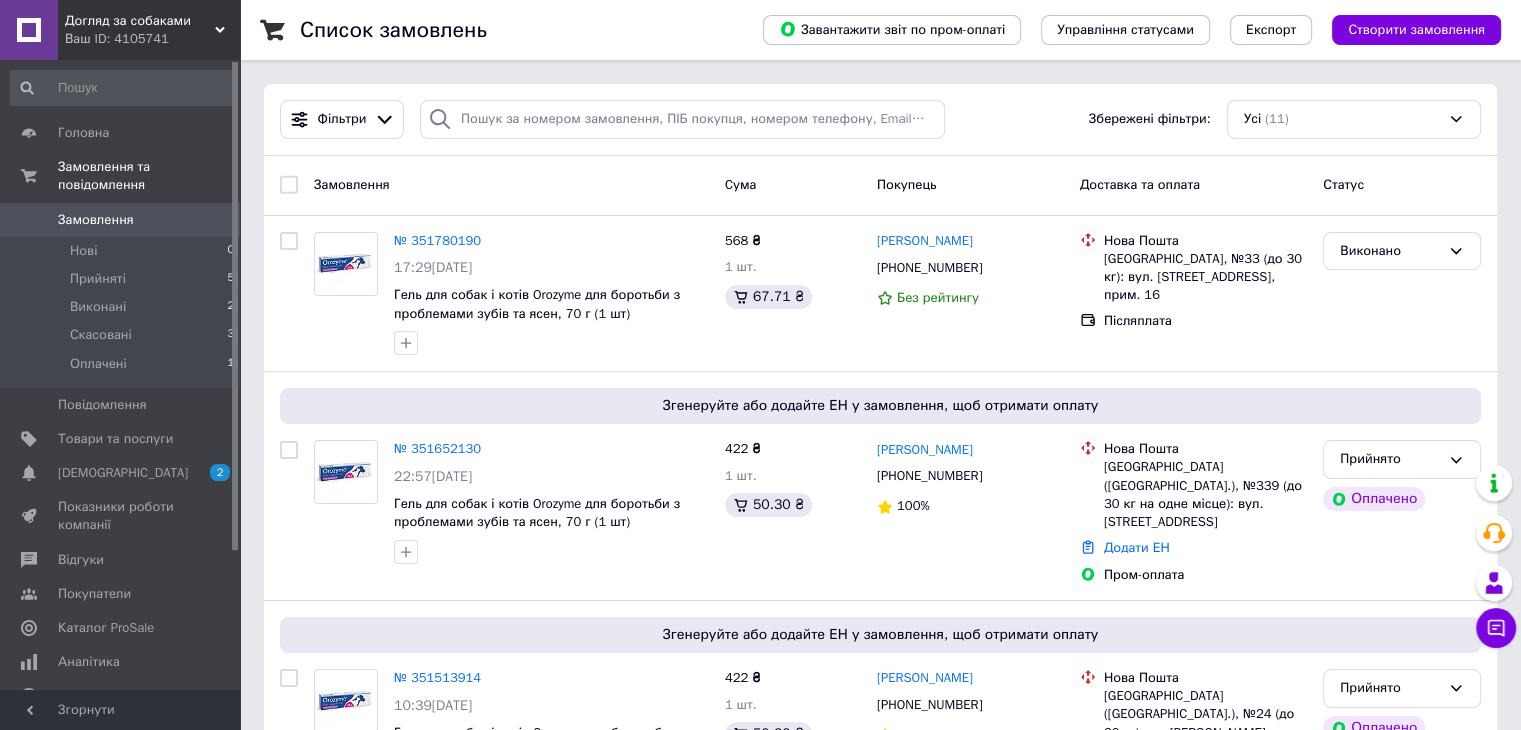 click at bounding box center (289, 185) 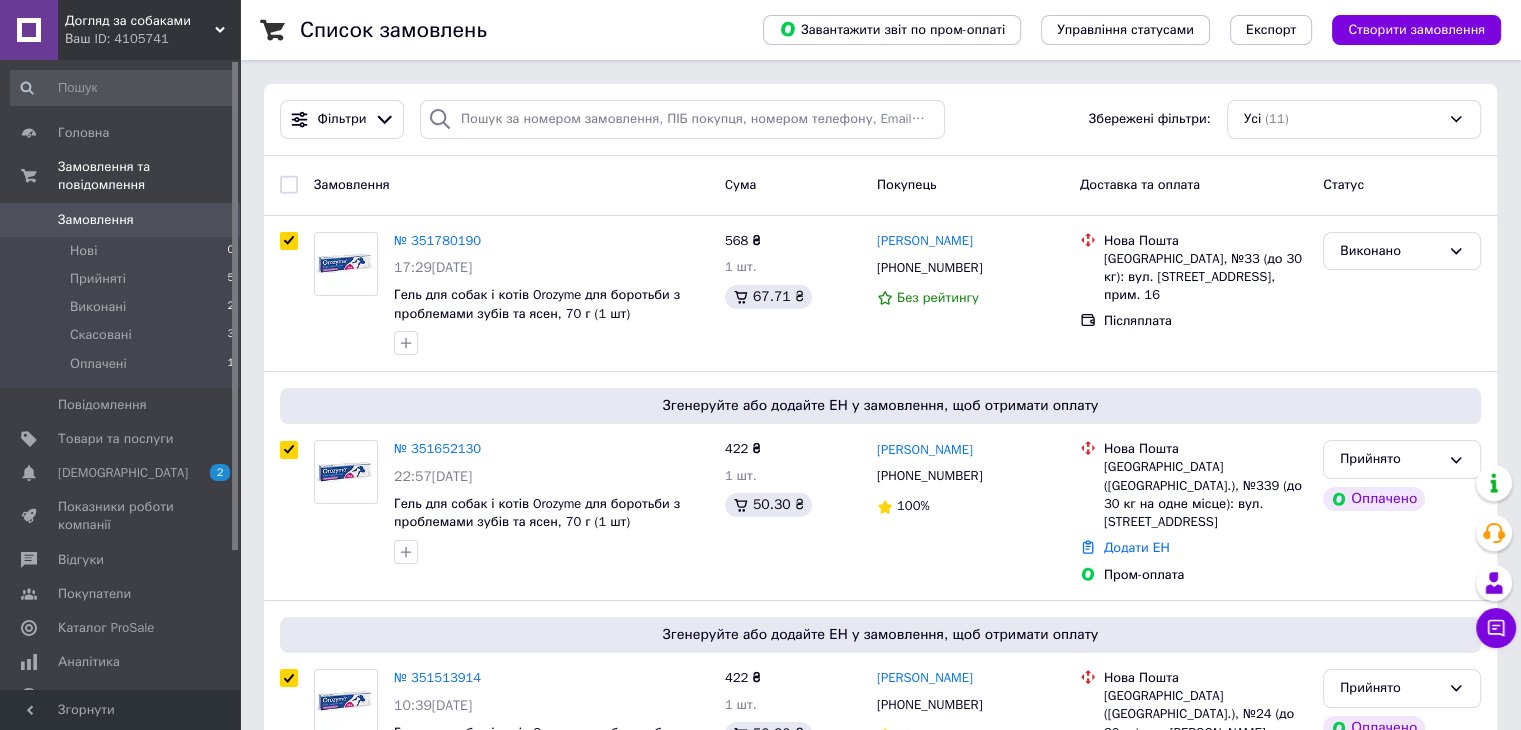 checkbox on "true" 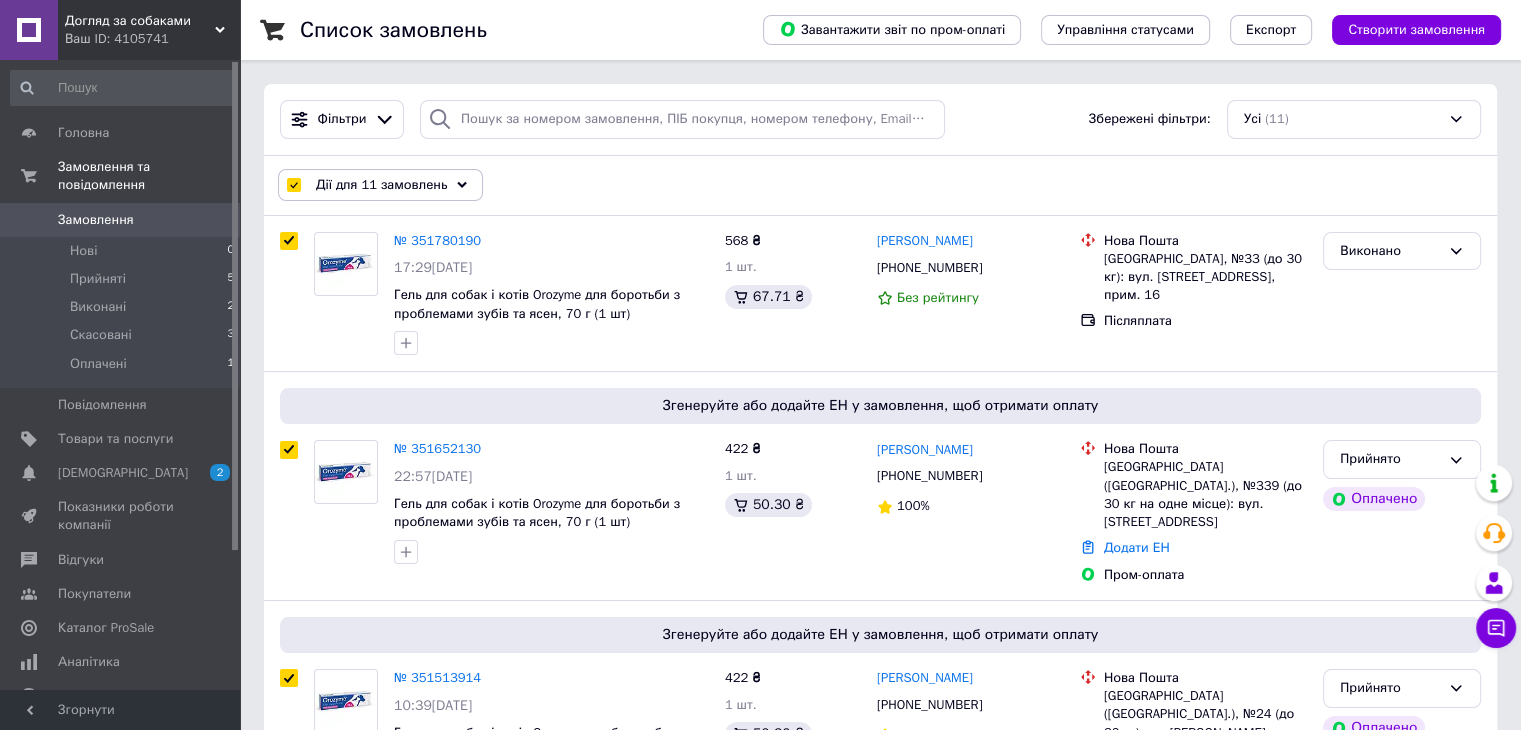 click at bounding box center (293, 185) 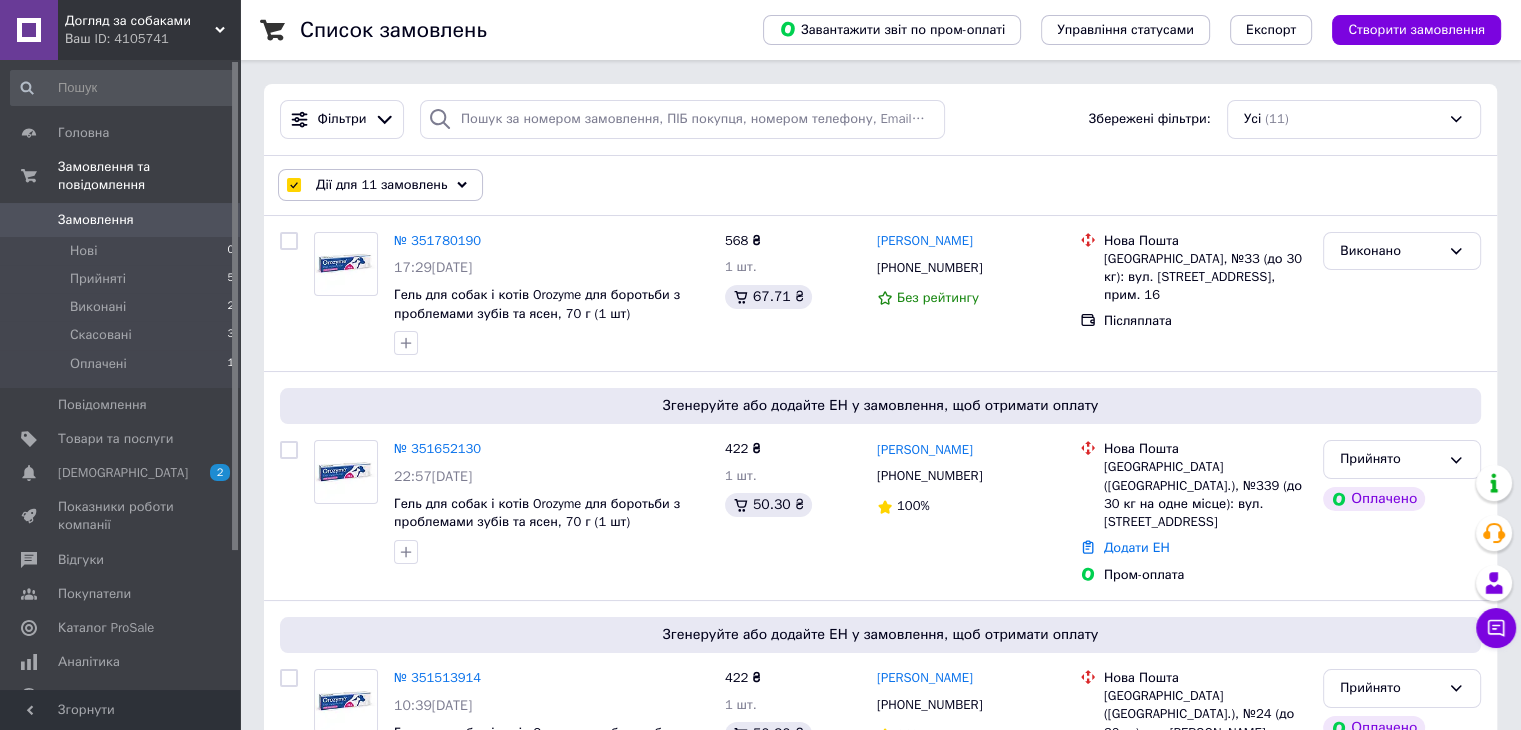 checkbox on "false" 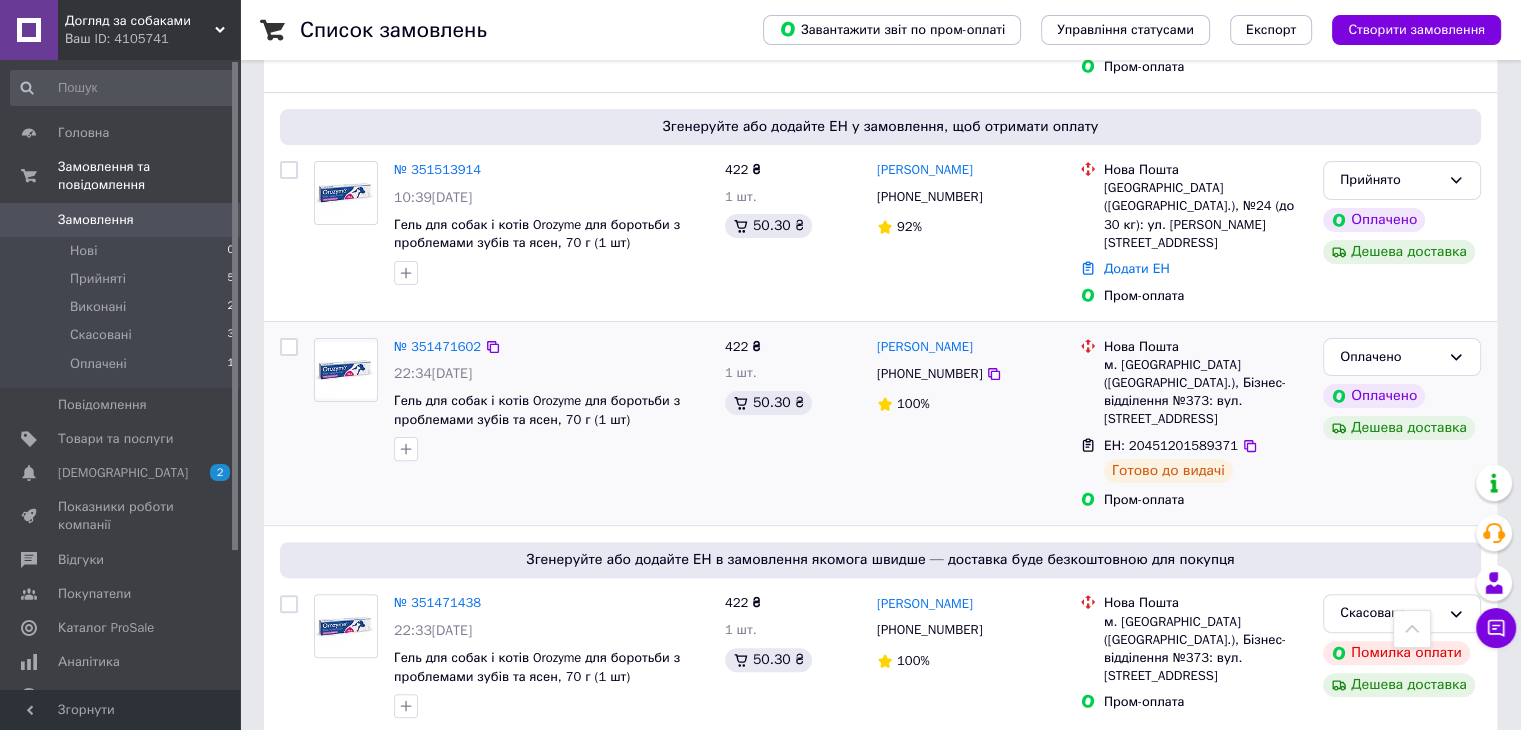 scroll, scrollTop: 600, scrollLeft: 0, axis: vertical 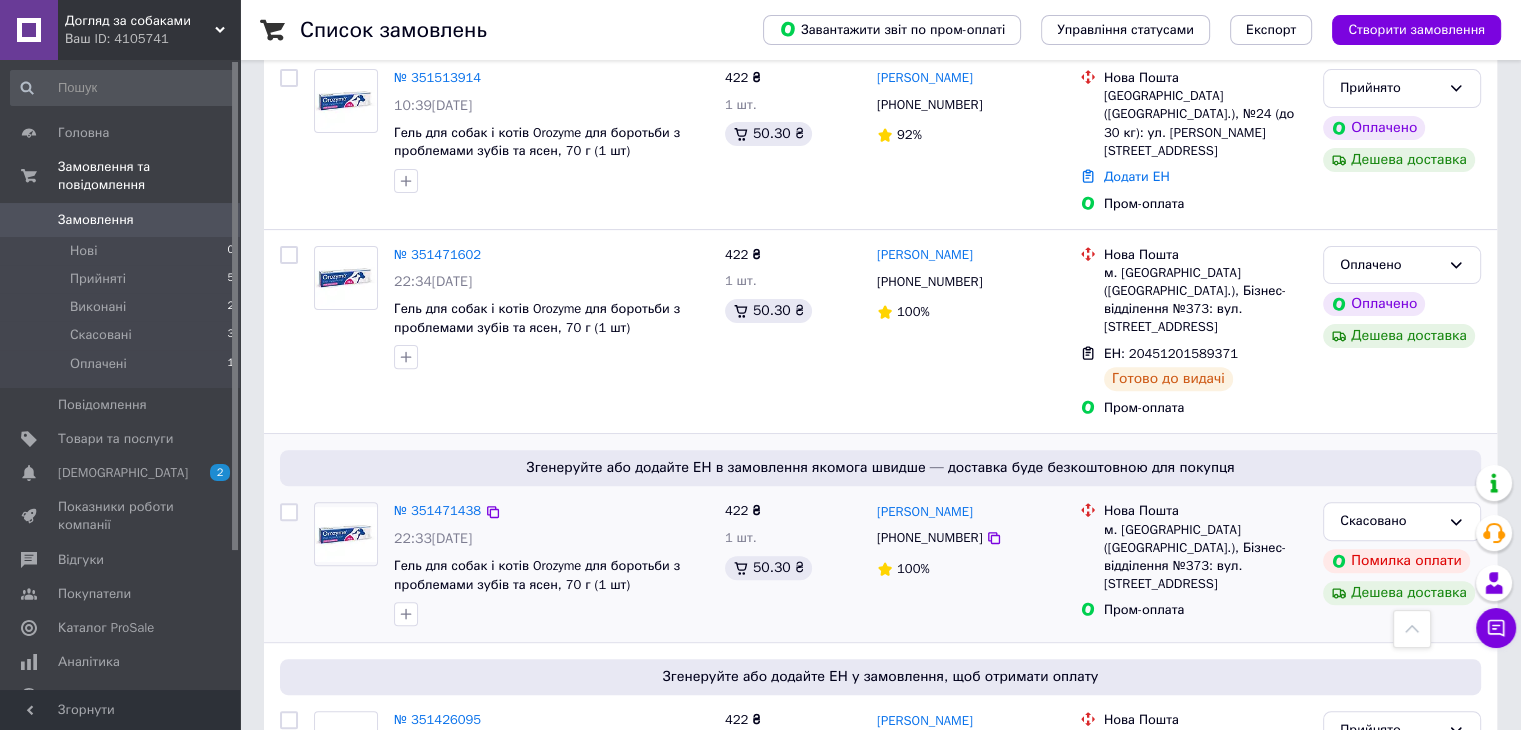 drag, startPoint x: 295, startPoint y: 441, endPoint x: 293, endPoint y: 451, distance: 10.198039 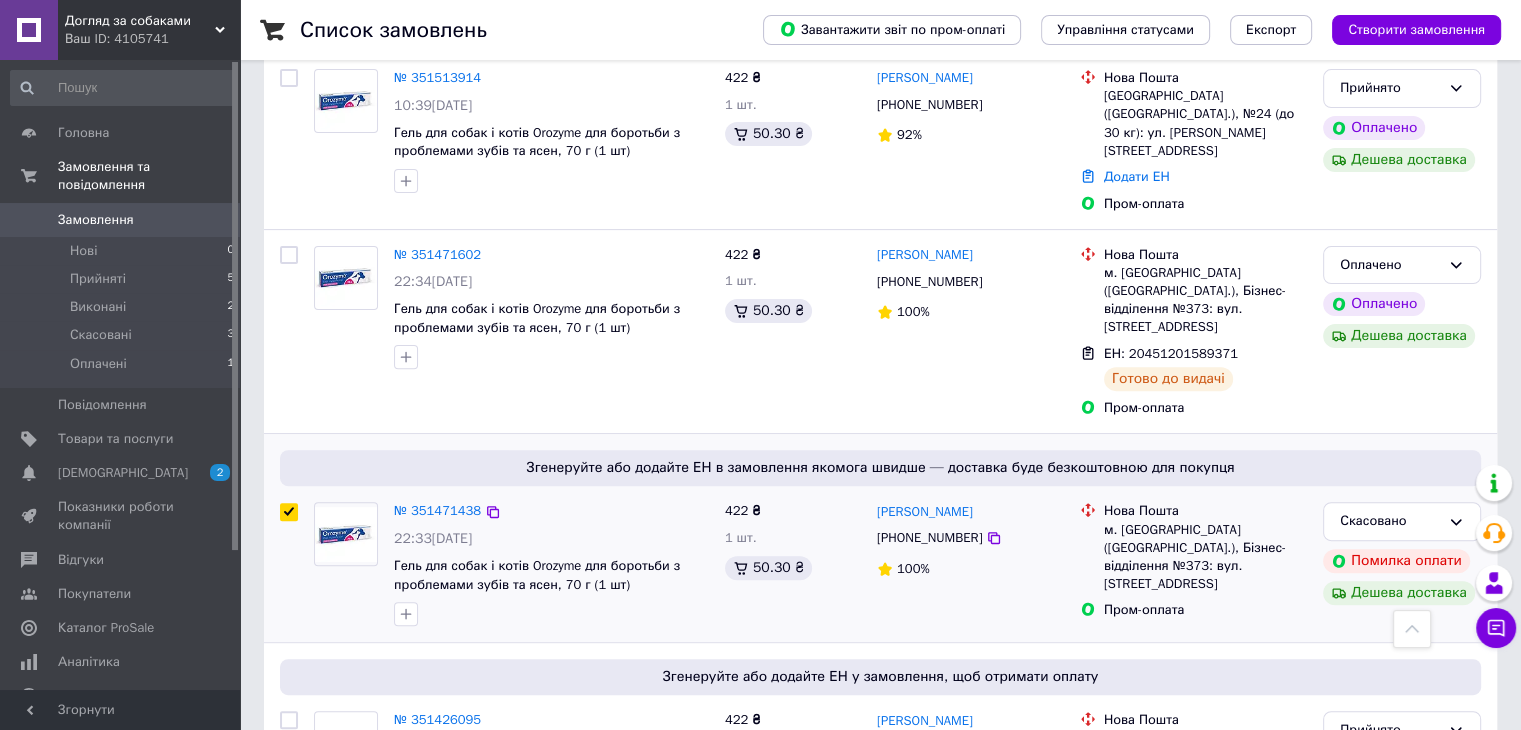 checkbox on "true" 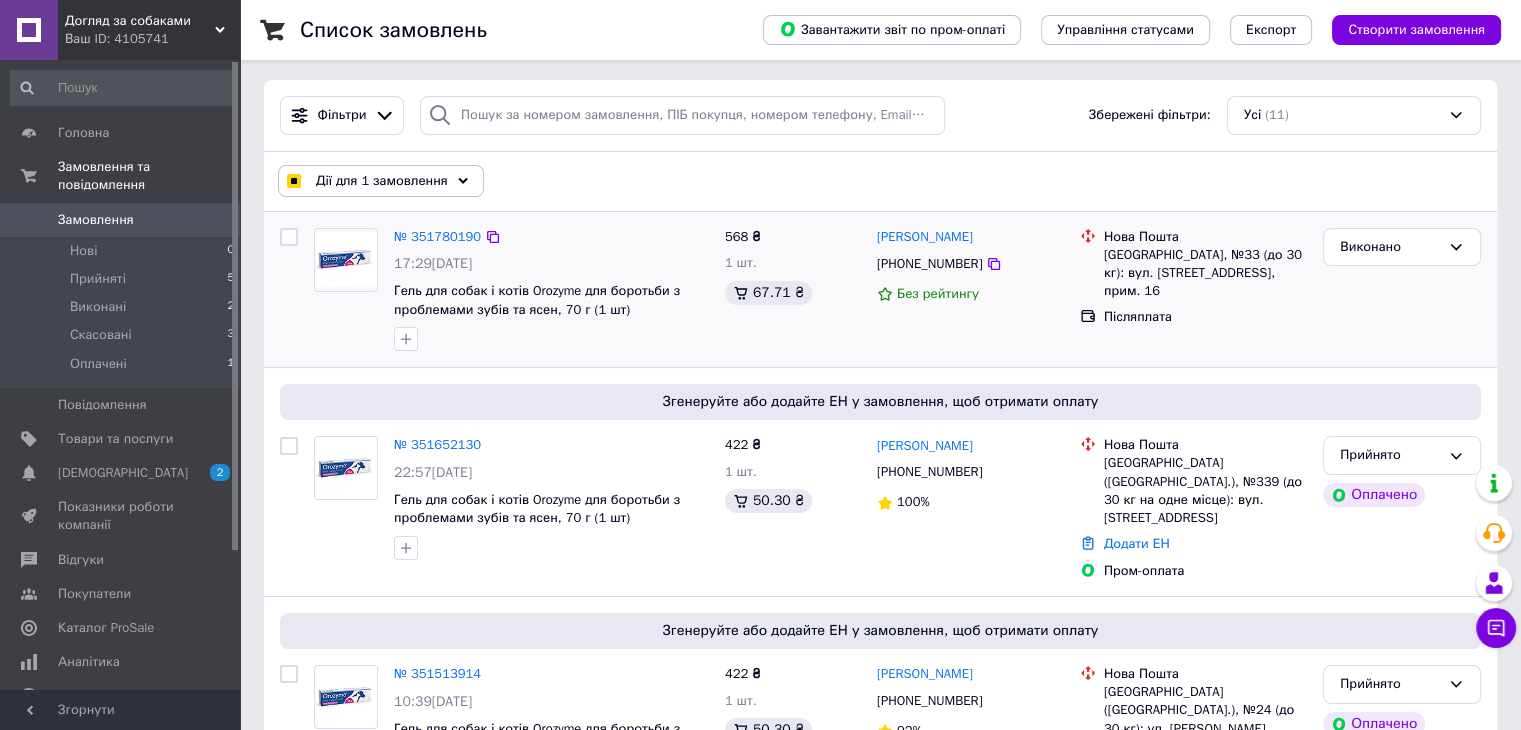scroll, scrollTop: 0, scrollLeft: 0, axis: both 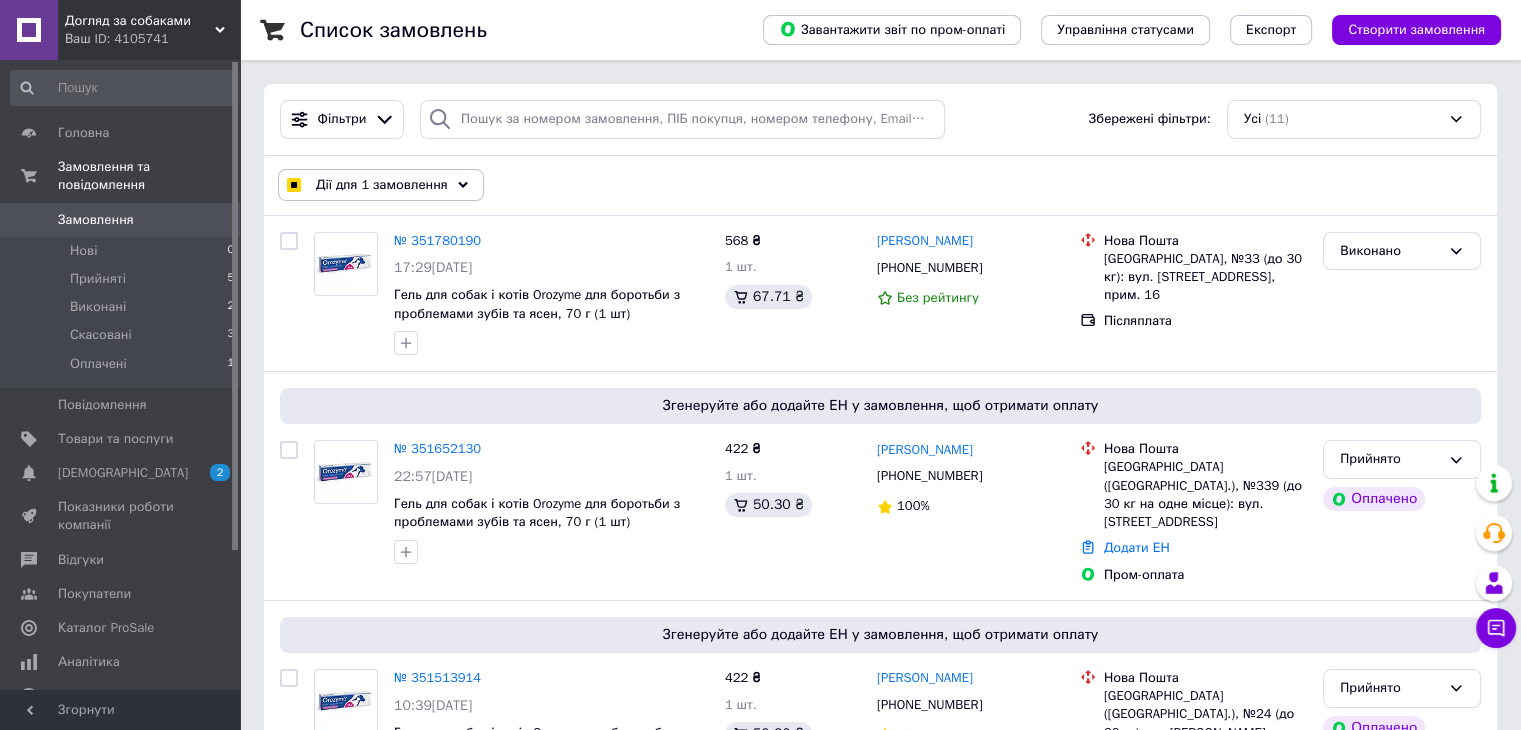 click on "Дії для 1 замовлення" at bounding box center (382, 185) 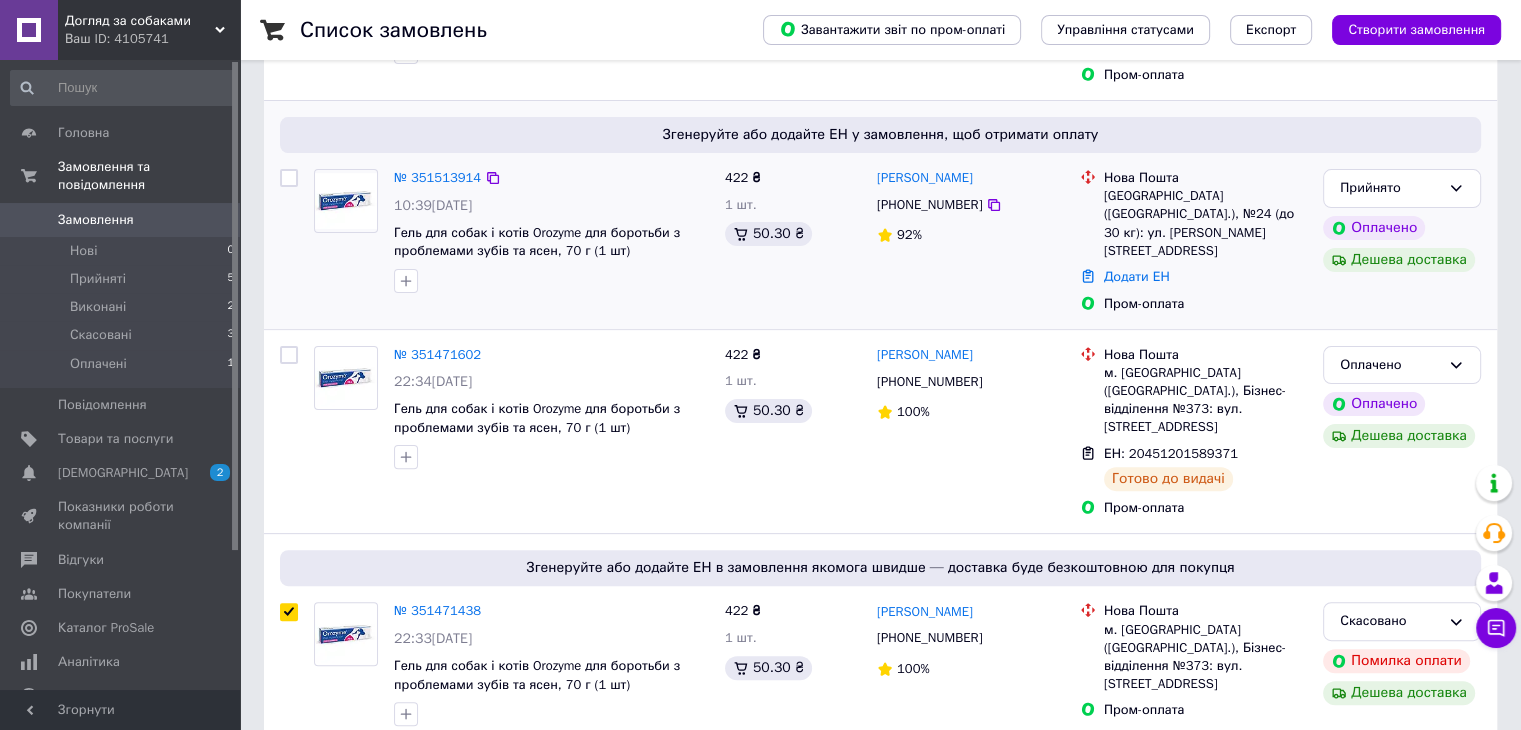 checkbox on "true" 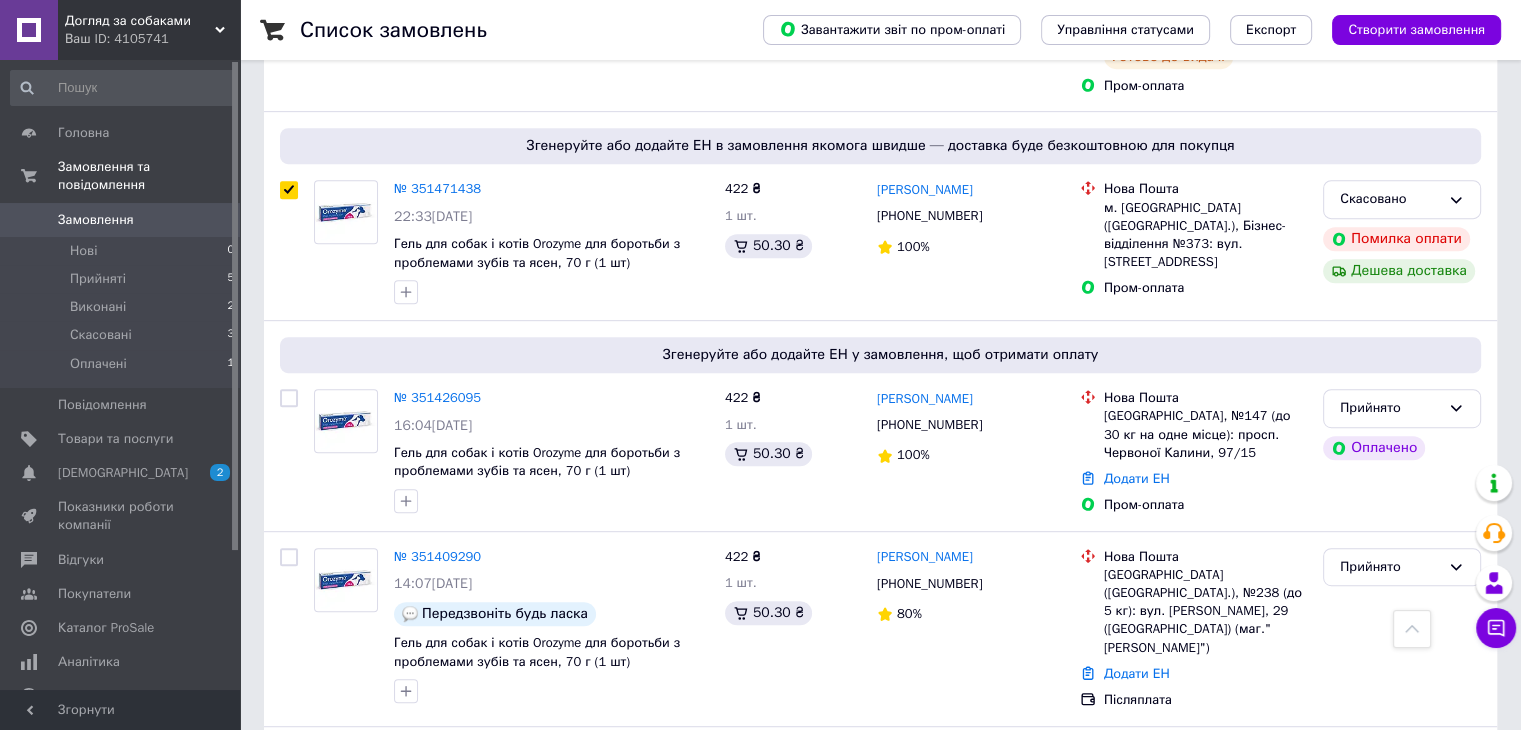 scroll, scrollTop: 600, scrollLeft: 0, axis: vertical 